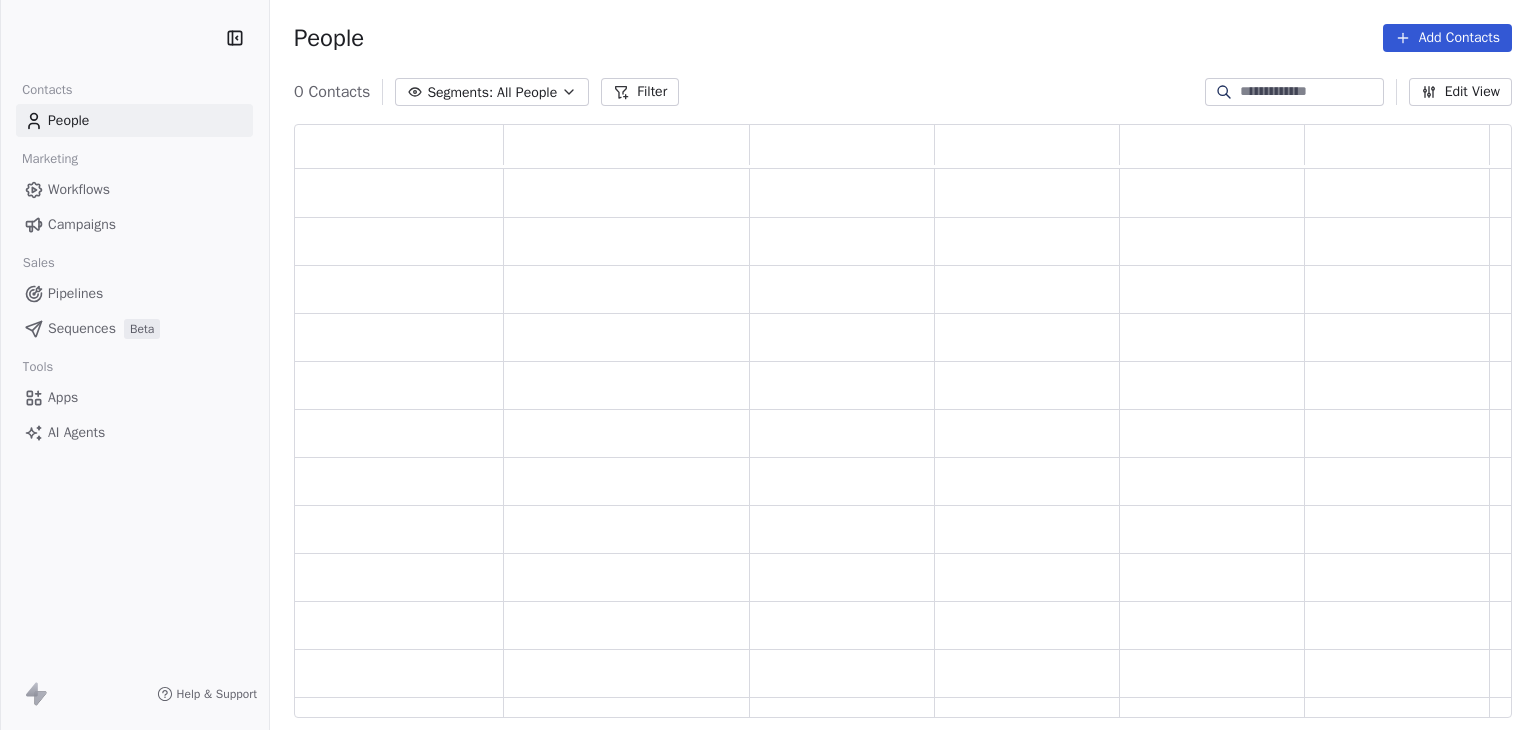 scroll, scrollTop: 0, scrollLeft: 0, axis: both 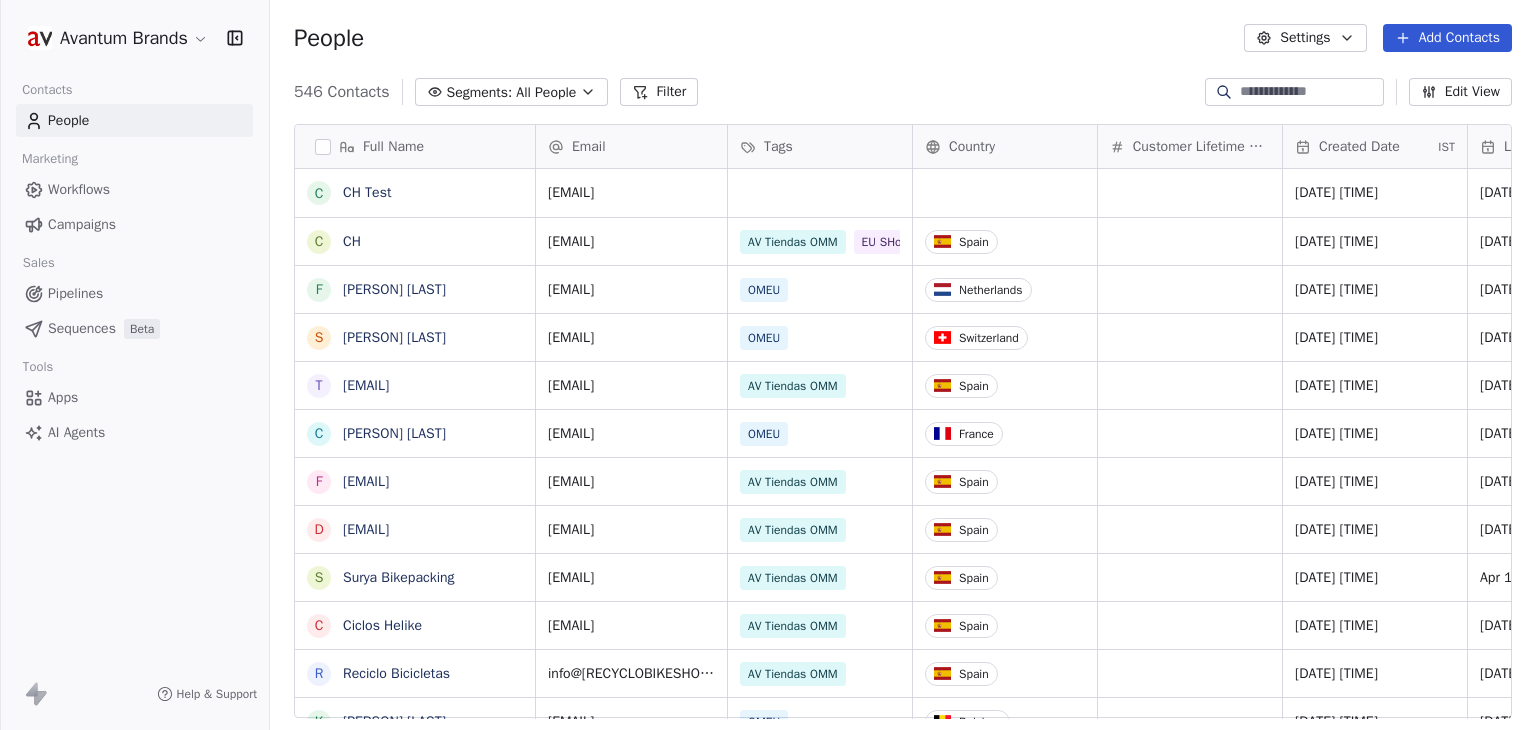 click on "Avantum Brands Contacts People Marketing Workflows Campaigns Sales Pipelines Sequences Beta Tools Apps AI Agents Help & Support People Settings Add Contacts 546 Contacts Segments: All People Filter Edit View Tag Add to Sequence Export Full Name C CH Test C CH F [PERSON] [LAST] S [PERSON] [LAST] t [EMAIL] c [EMAIL] f [EMAIL] d [EMAIL] S [PERSON] [LAST] C [PERSON] [LAST] K [PERSON] [LAST] t [EMAIL] d [EMAIL] i [EMAIL] d [EMAIL] i [EMAIL] C [PERSON] [LAST] G [PERSON] [LAST] S [PERSON] [LAST] B [PERSON] [LAST] i [EMAIL] t [EMAIL] c [EMAIL] t [EMAIL] c [EMAIL] i [EMAIL] m [EMAIL] S [PERSON] [LAST] i [EMAIL] T [PERSON] [LAST] j [EMAIL] Email Tags Country Customer Lifetime Value Created Date IST Last Activity Date IST Email Marketing Consent Notes Total Spent [EMAIL]" at bounding box center (768, 365) 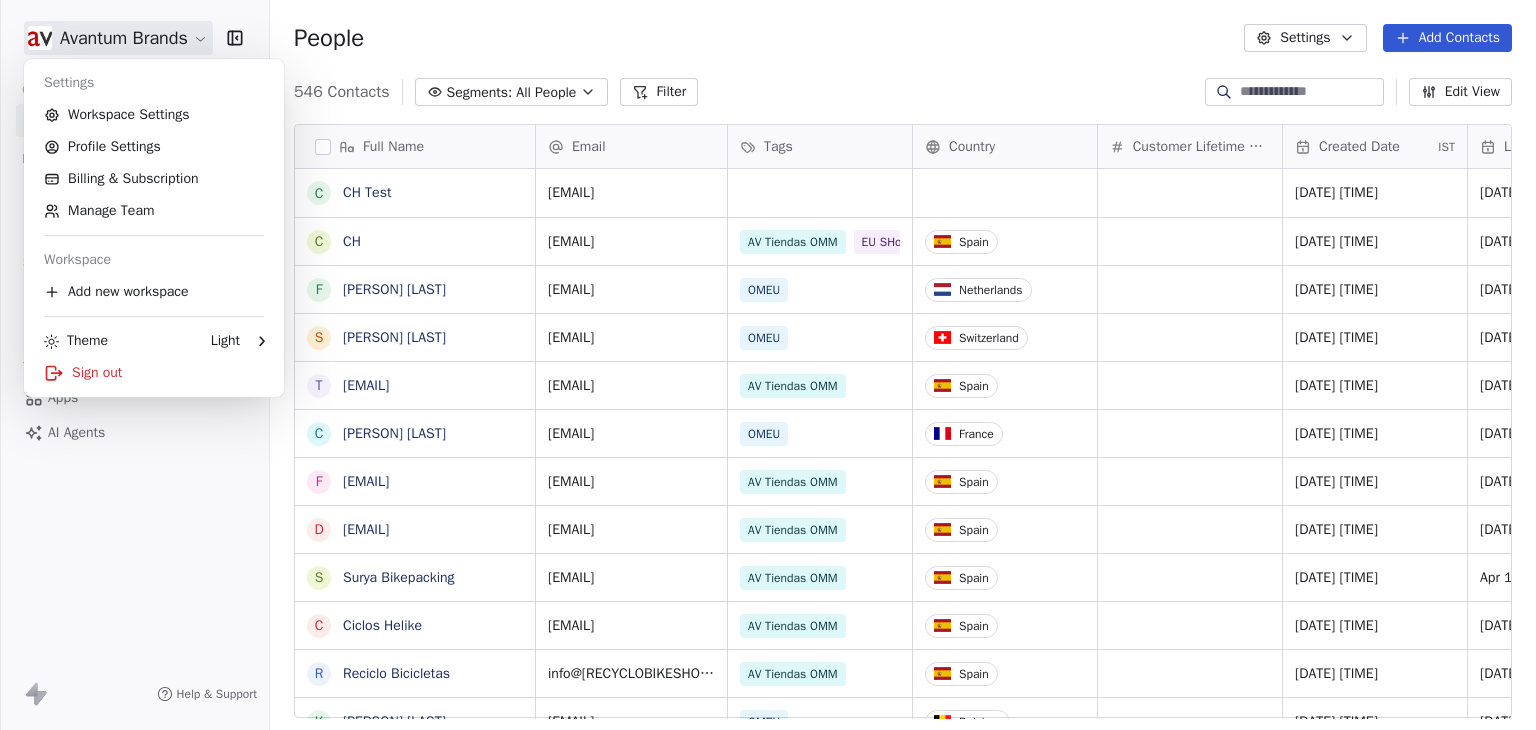click on "Avantum Brands Contacts People Marketing Workflows Campaigns Sales Pipelines Sequences Beta Tools Apps AI Agents Help & Support People Settings Add Contacts 546 Contacts Segments: All People Filter Edit View Tag Add to Sequence Export Full Name C CH Test C CH F [PERSON] [LAST] S [PERSON] [LAST] t [EMAIL] c [EMAIL] f [EMAIL] d [EMAIL] S [PERSON] [LAST] C [PERSON] [LAST] K [PERSON] [LAST] t [EMAIL] d [EMAIL] i [EMAIL] d [EMAIL] i [EMAIL] C [PERSON] [LAST] G [PERSON] [LAST] S [PERSON] [LAST] B [PERSON] [LAST] i [EMAIL] t [EMAIL] c [EMAIL] t [EMAIL] c [EMAIL] i [EMAIL] m [EMAIL] S [PERSON] [LAST] i [EMAIL] T [PERSON] [LAST] j [EMAIL] Email Tags Country Customer Lifetime Value Created Date IST Last Activity Date IST Email Marketing Consent Notes Total Spent [EMAIL]" at bounding box center [768, 365] 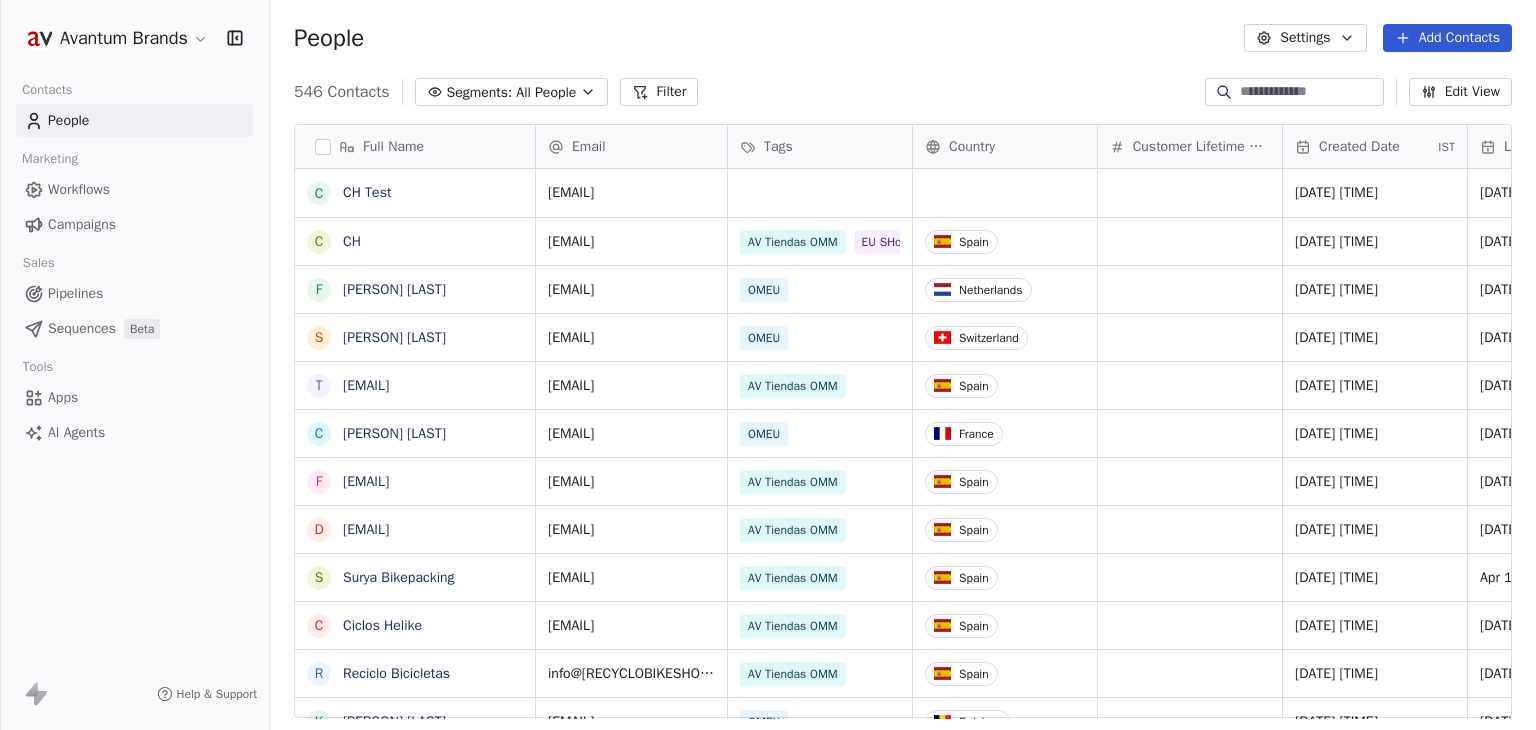 click on "Apps" at bounding box center (134, 397) 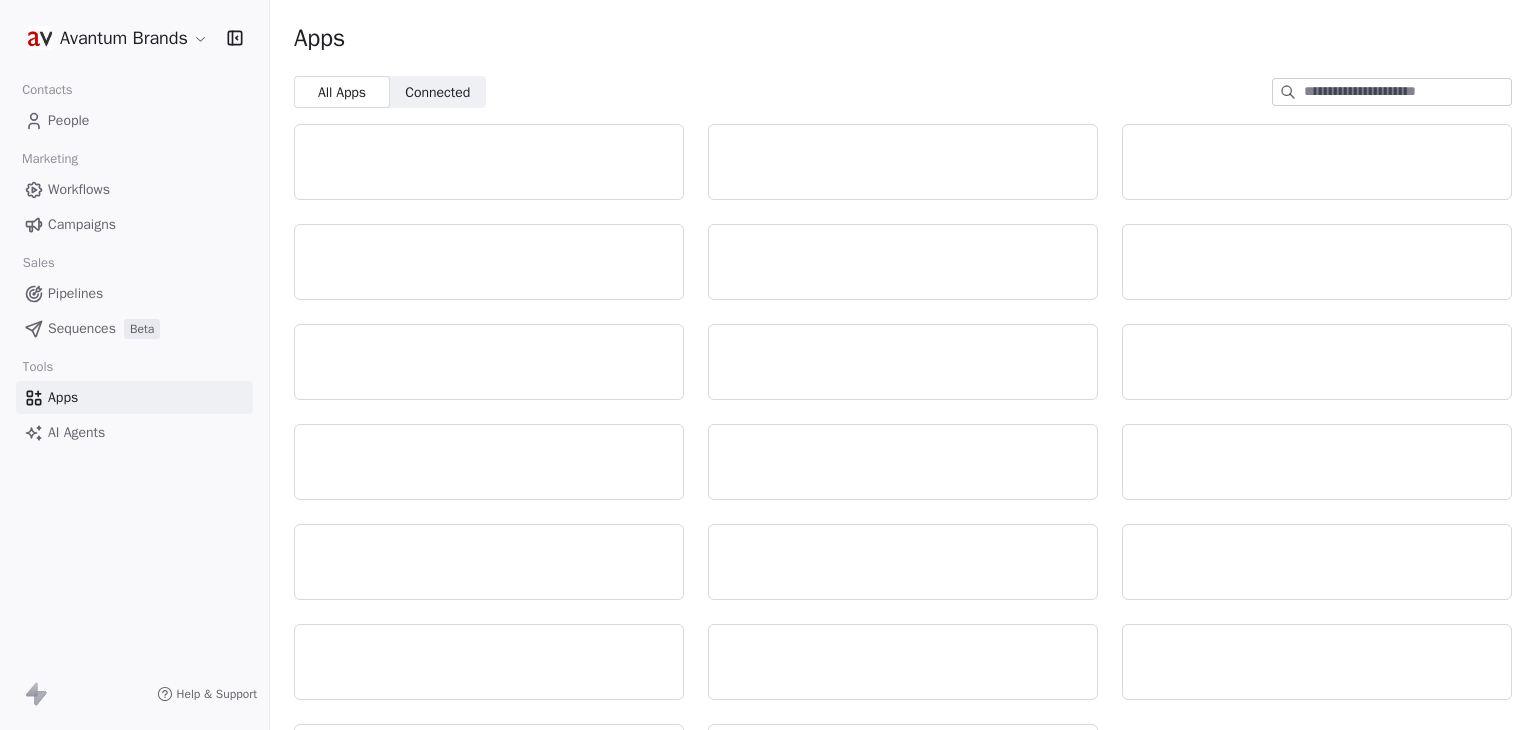 click on "Connected" at bounding box center [437, 92] 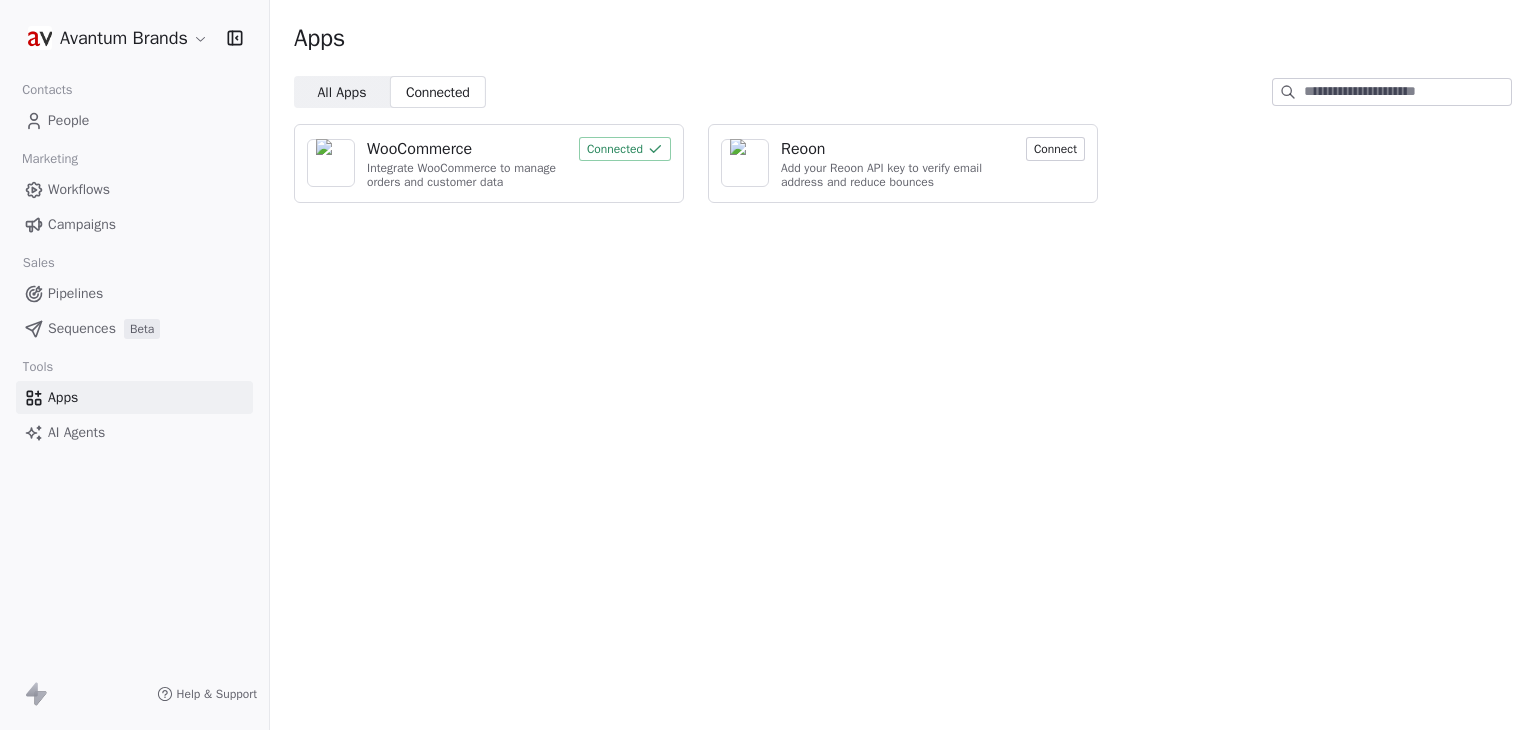 click on "WooCommerce" at bounding box center [419, 149] 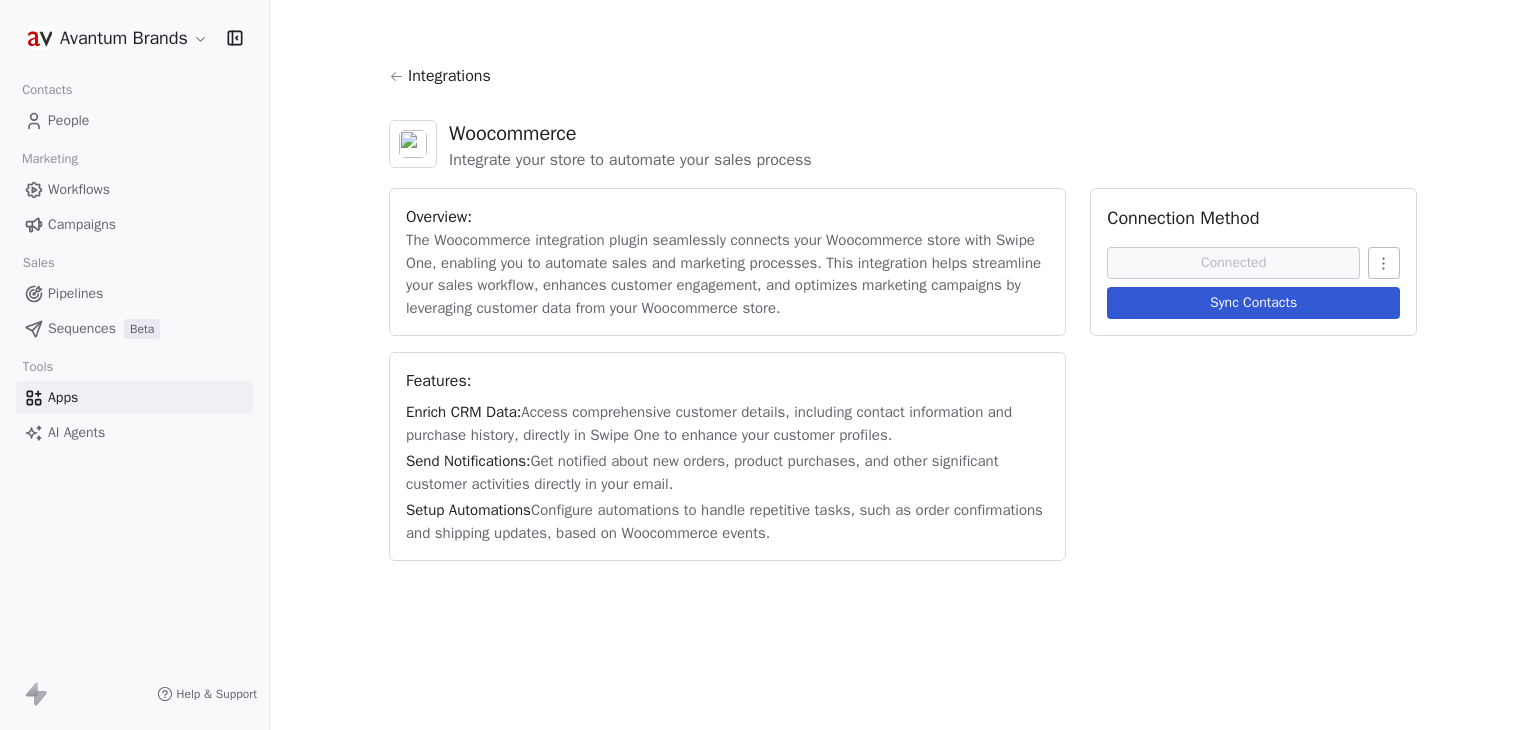 click on "Sync Contacts" at bounding box center (1253, 303) 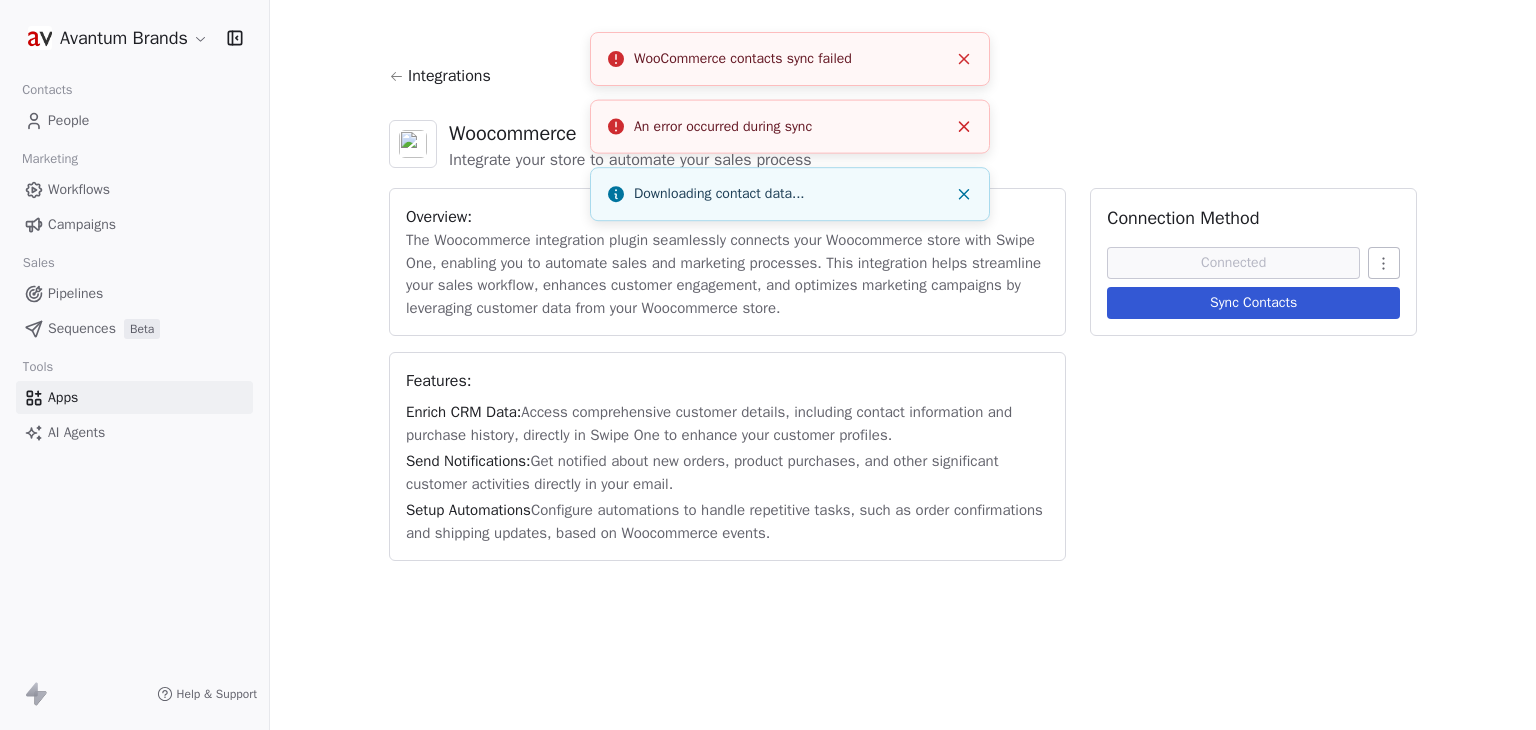 click 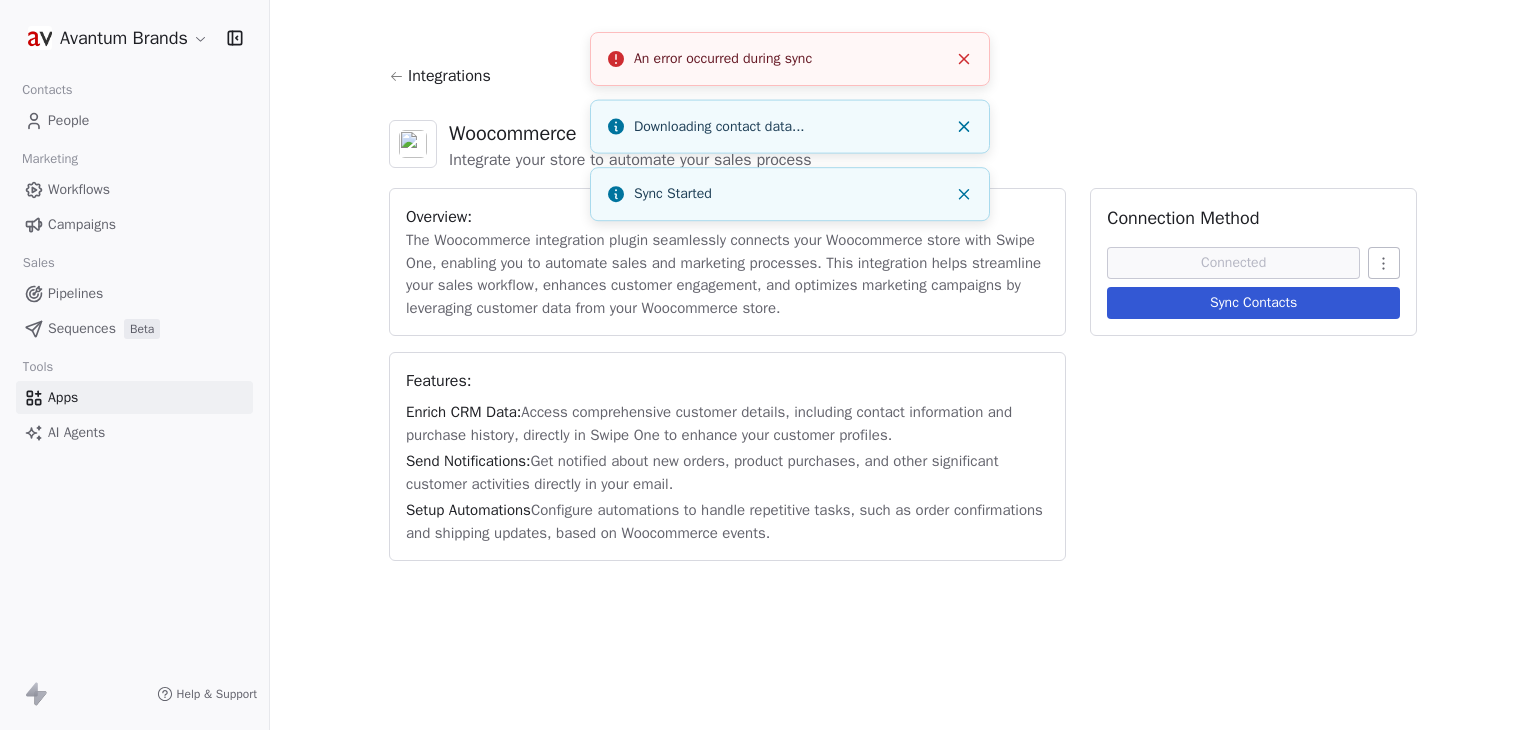 click 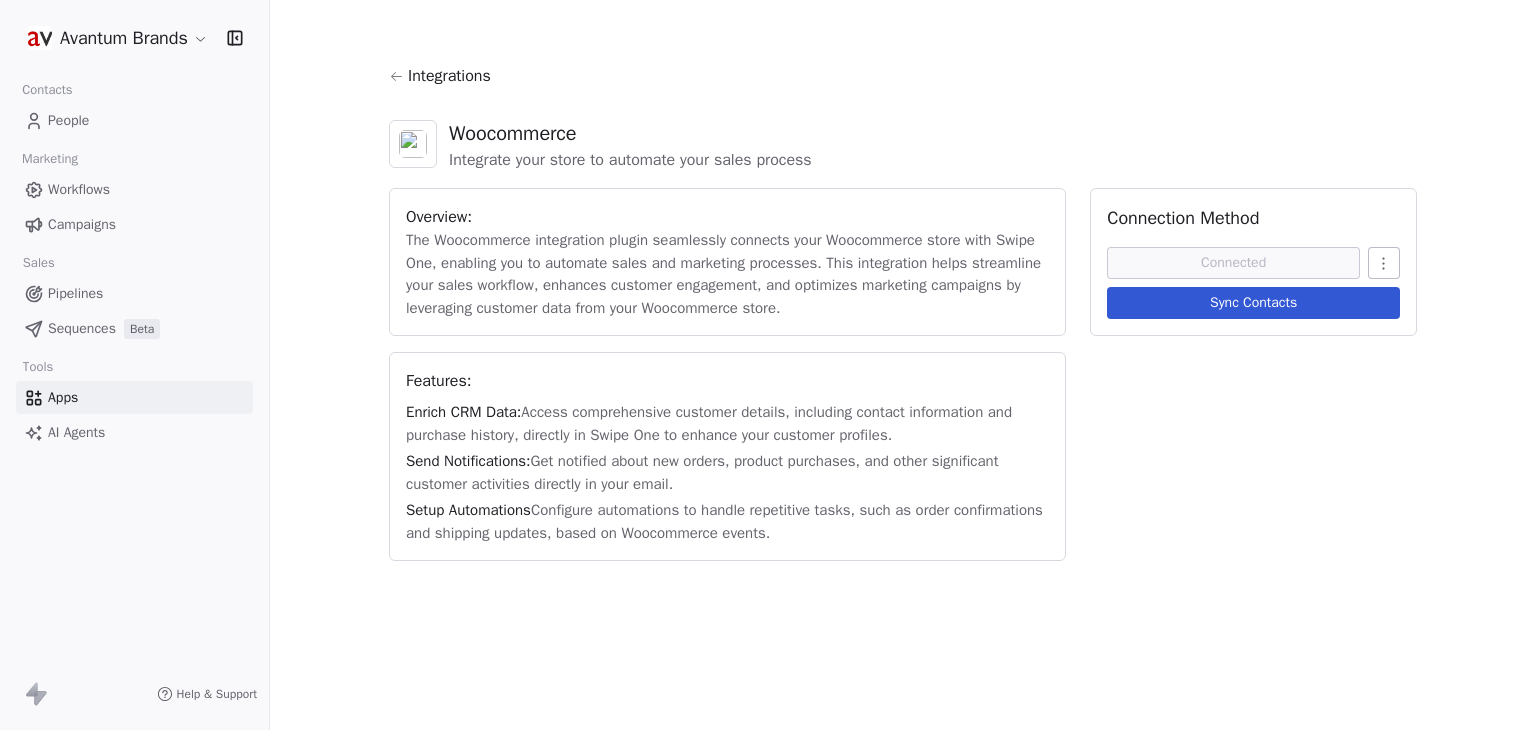 click on "Sync Contacts" at bounding box center (1253, 303) 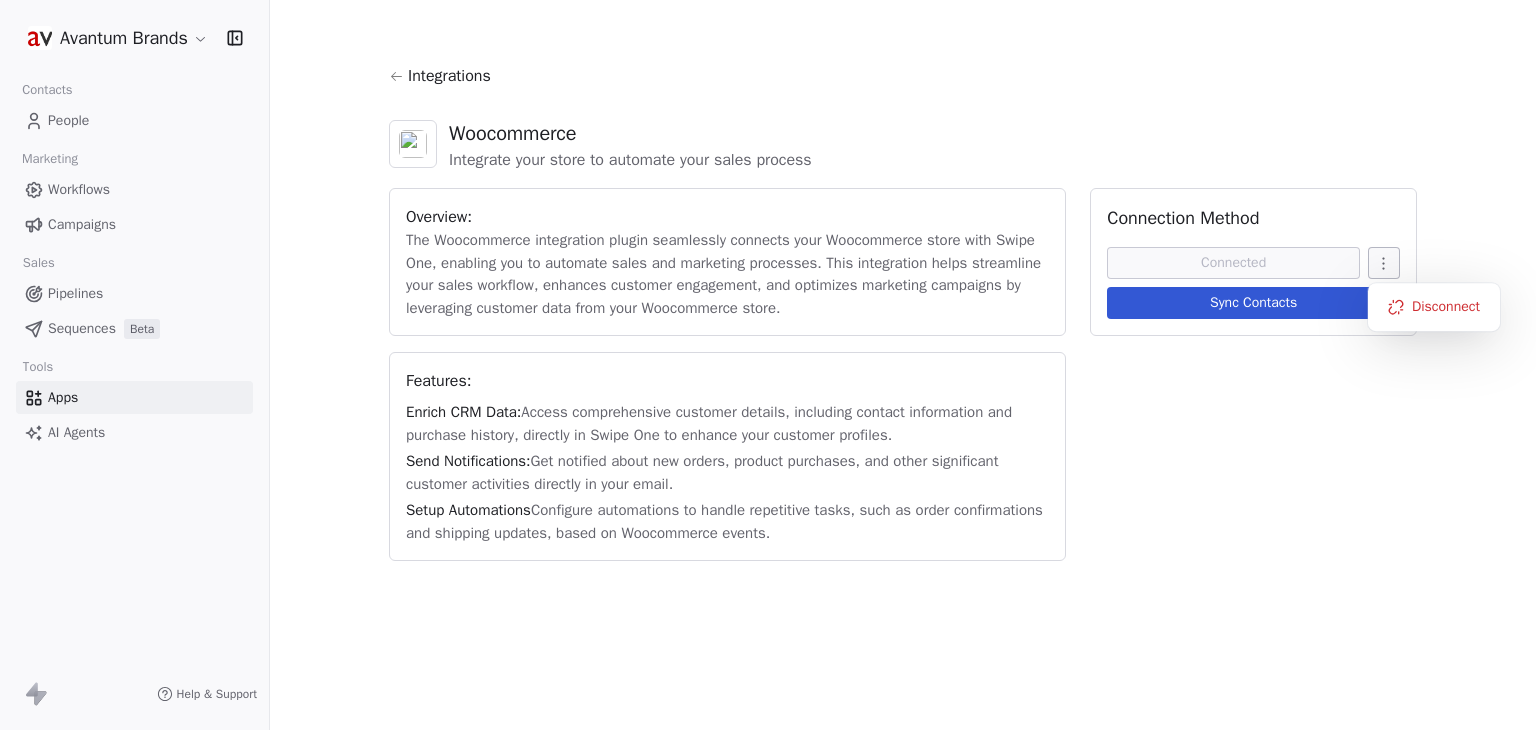 click on "Avantum Brands Contacts People Marketing Workflows Campaigns Sales Pipelines Sequences Beta Tools Apps AI Agents Help & Support Integrations Woocommerce Integrate your store to automate your sales process Overview: The Woocommerce integration plugin seamlessly connects your Woocommerce store with Swipe One, enabling you to automate sales and marketing processes. This integration helps streamline your sales workflow, enhances customer engagement, and optimizes marketing campaigns by leveraging customer data from your Woocommerce store. Features: Enrich CRM Data: Access comprehensive customer details, including contact information and purchase history, directly in Swipe One to enhance your customer profiles. Send Notifications: Get notified about new orders, product purchases, and other significant customer activities directly in your email. Setup Automations Connection Method Connected Sync Contacts Disconnect" at bounding box center [768, 365] 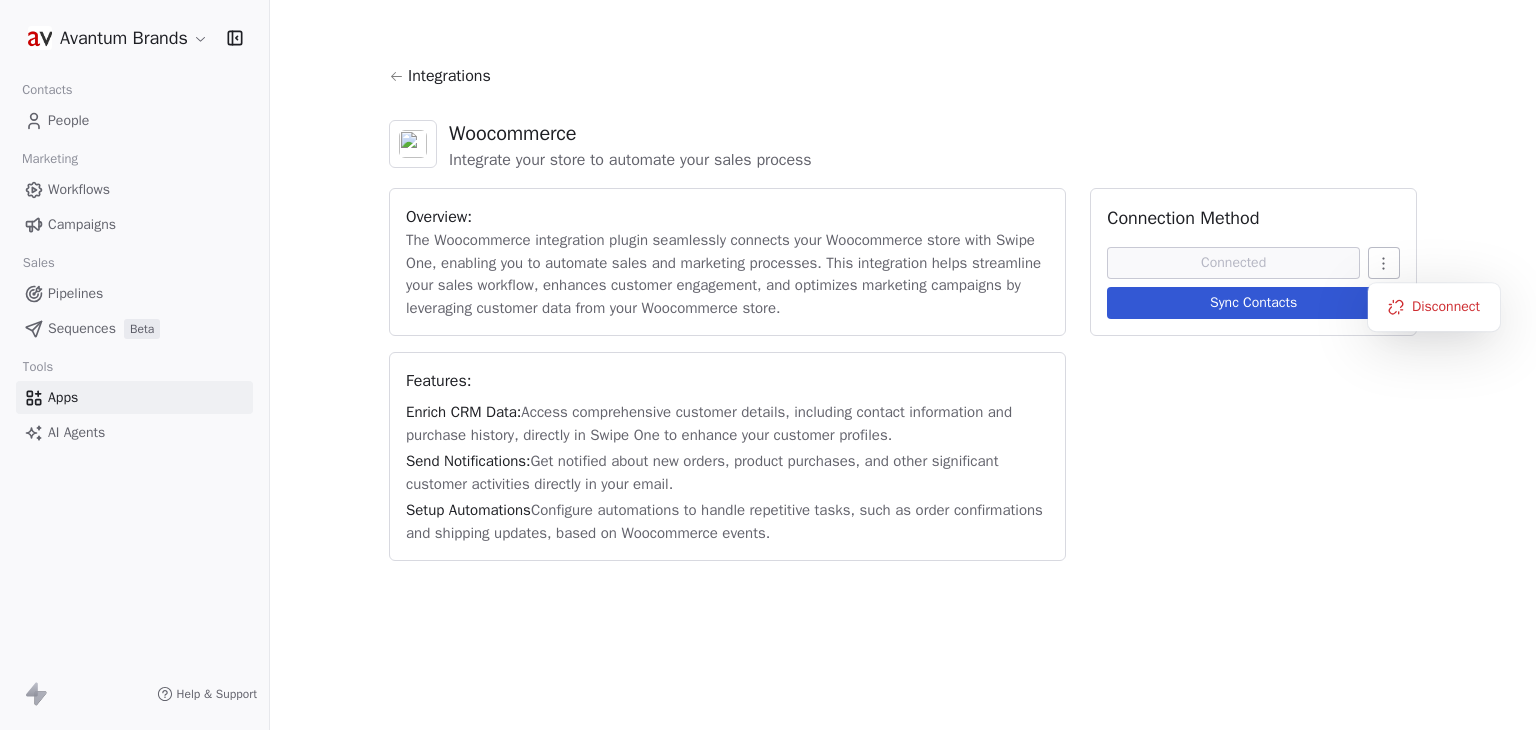 click on "Avantum Brands Contacts People Marketing Workflows Campaigns Sales Pipelines Sequences Beta Tools Apps AI Agents Help & Support Integrations Woocommerce Integrate your store to automate your sales process Overview: The Woocommerce integration plugin seamlessly connects your Woocommerce store with Swipe One, enabling you to automate sales and marketing processes. This integration helps streamline your sales workflow, enhances customer engagement, and optimizes marketing campaigns by leveraging customer data from your Woocommerce store. Features: Enrich CRM Data: Access comprehensive customer details, including contact information and purchase history, directly in Swipe One to enhance your customer profiles. Send Notifications: Get notified about new orders, product purchases, and other significant customer activities directly in your email. Setup Automations Connection Method Connected Sync Contacts Disconnect" at bounding box center (768, 365) 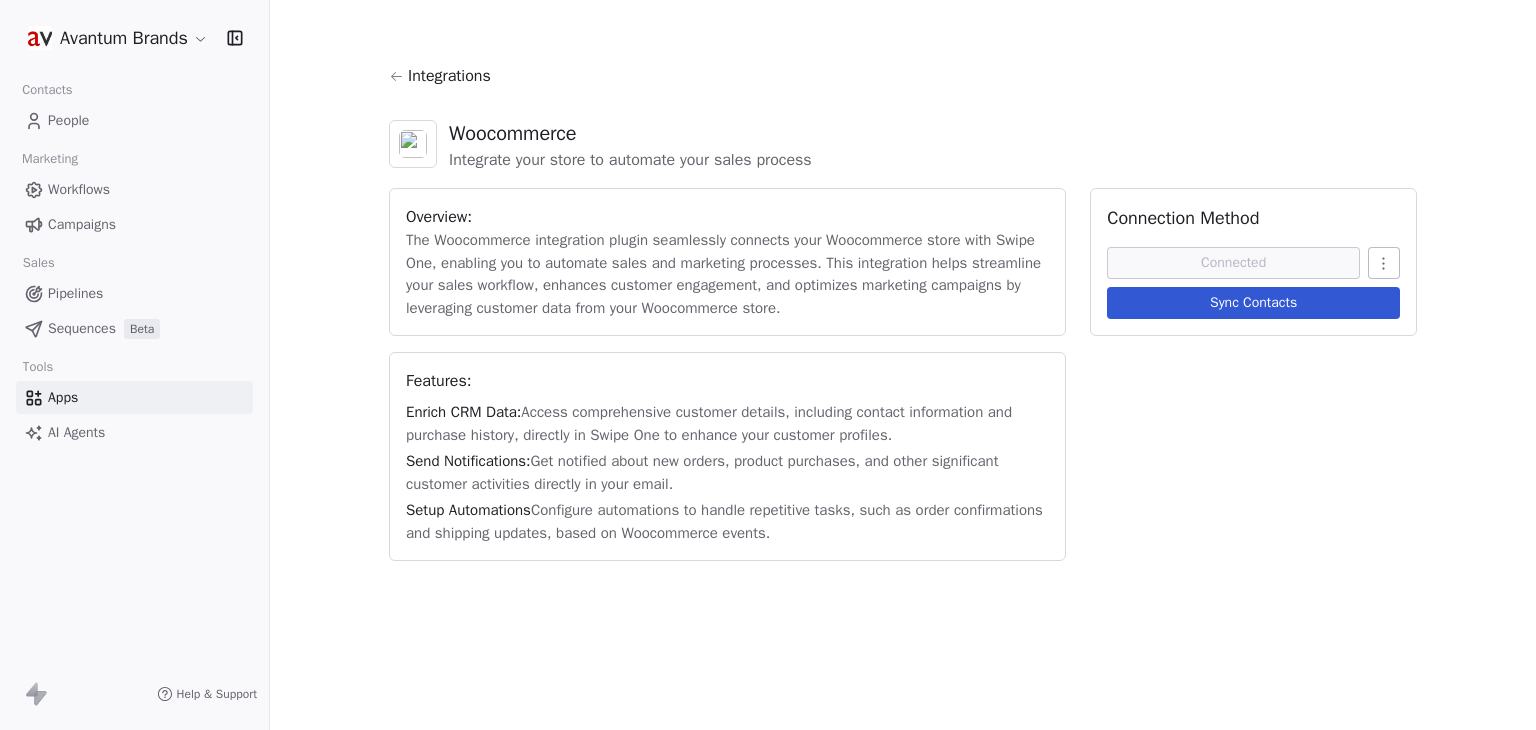 click on "Sync Contacts" at bounding box center [1253, 303] 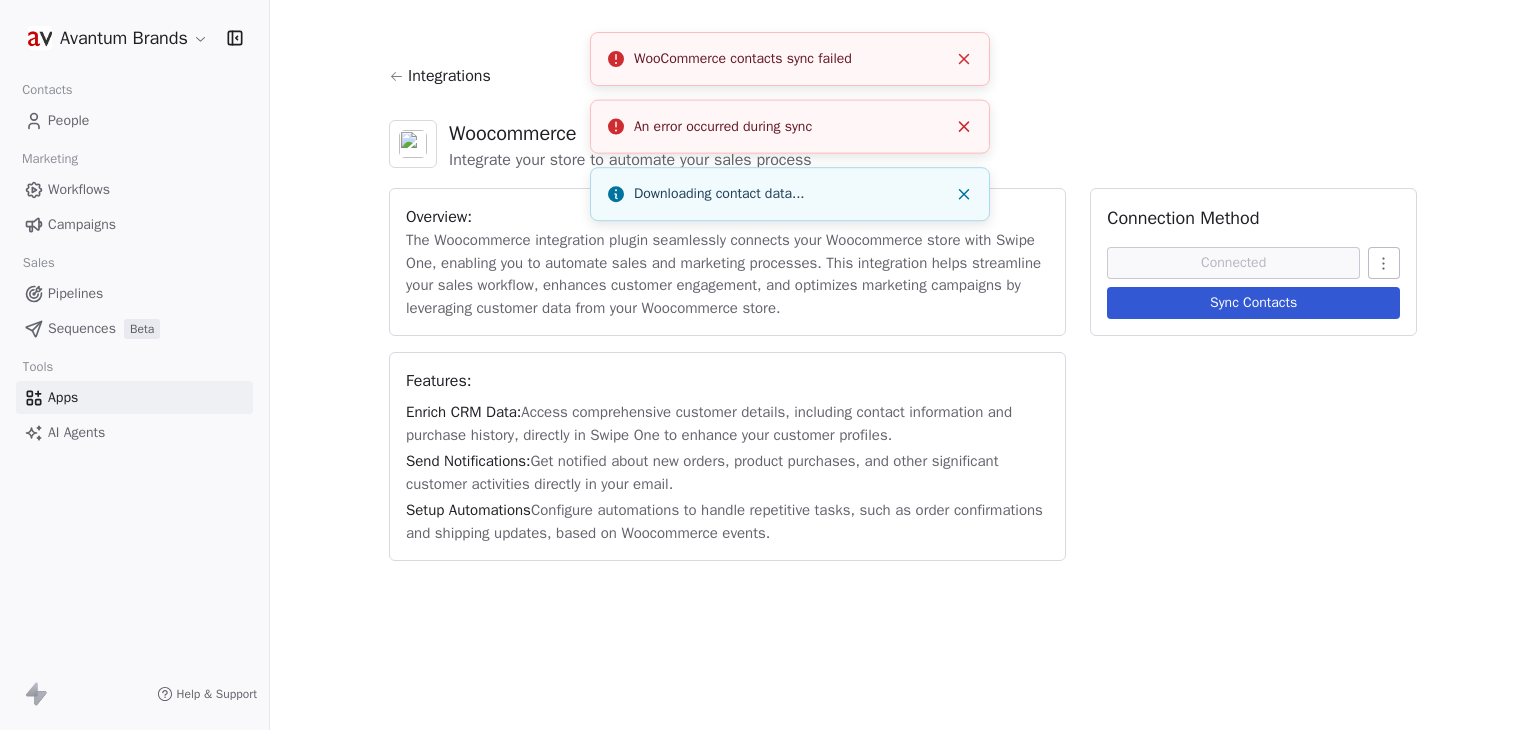 click 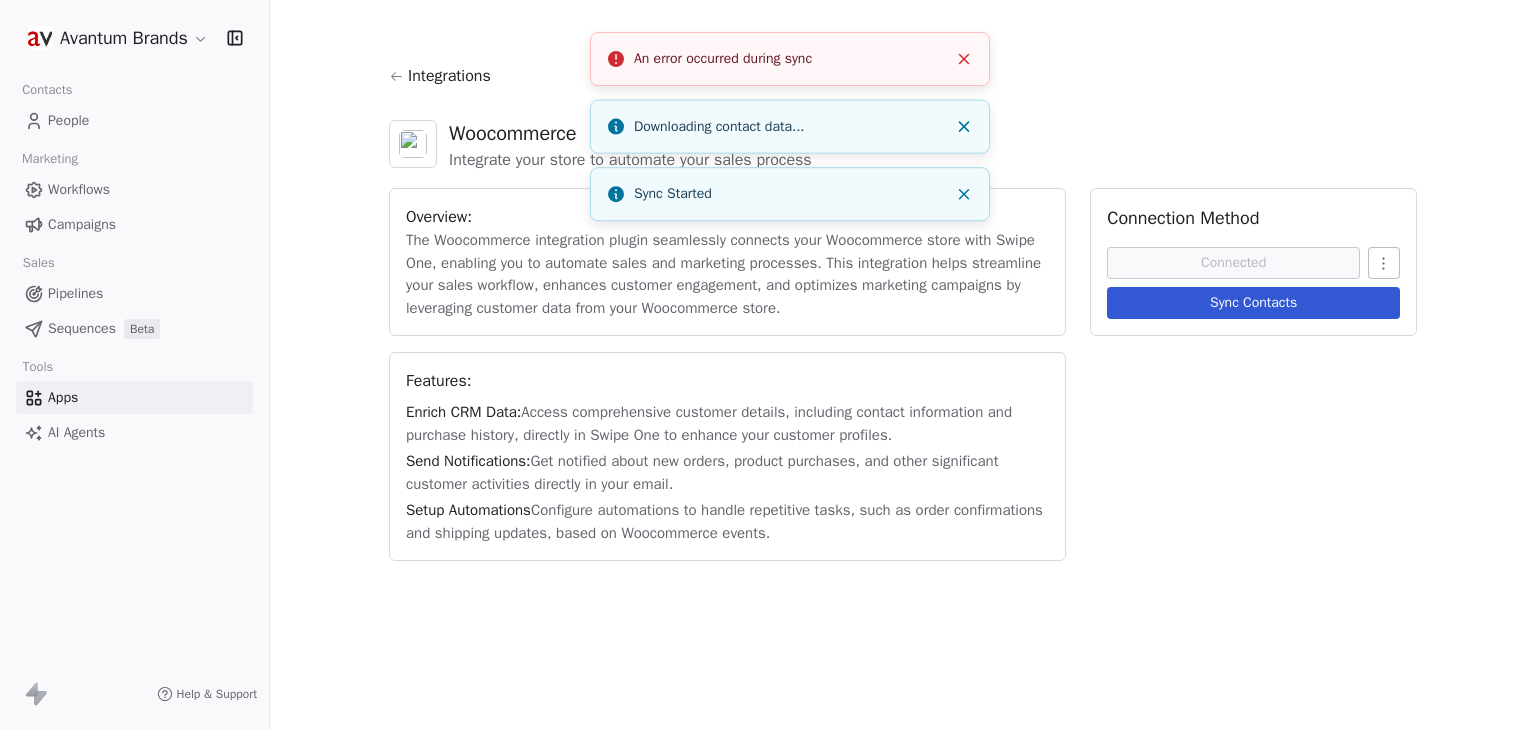 click 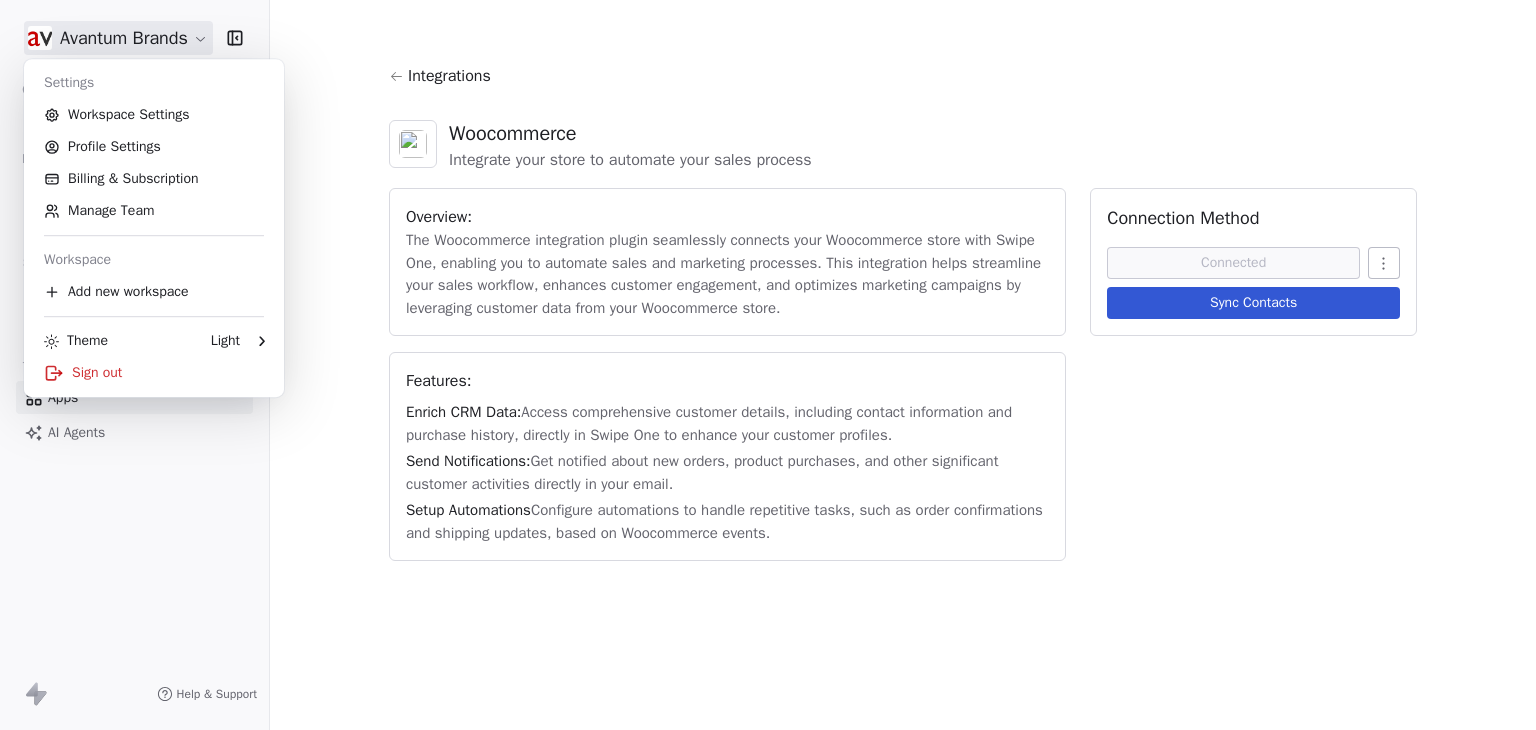 click on "Avantum Brands Contacts People Marketing Workflows Campaigns Sales Pipelines Sequences Beta Tools Apps AI Agents Help & Support Integrations Woocommerce Integrate your store to automate your sales process Overview: The Woocommerce integration plugin seamlessly connects your Woocommerce store with Swipe One, enabling you to automate sales and marketing processes. This integration helps streamline your sales workflow, enhances customer engagement, and optimizes marketing campaigns by leveraging customer data from your Woocommerce store. Features: Enrich CRM Data: Access comprehensive customer details, including contact information and purchase history, directly in Swipe One to enhance your customer profiles. Send Notifications: Get notified about new orders, product purchases, and other significant customer activities directly in your email. Setup Automations Connection Method Connected Sync Contacts Settings Workspace Settings Profile Settings Billing & Subscription" at bounding box center (768, 365) 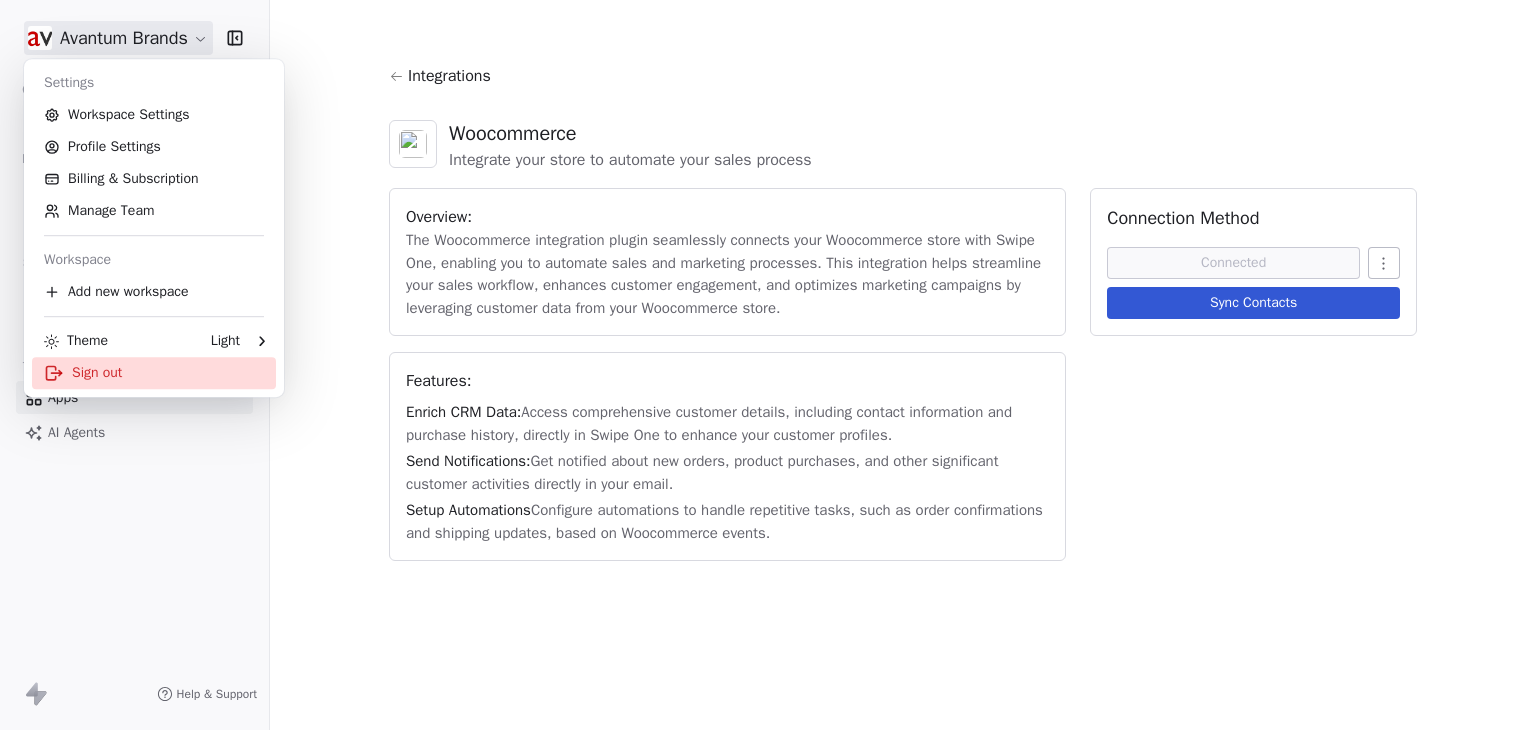click on "Sign out" at bounding box center (154, 373) 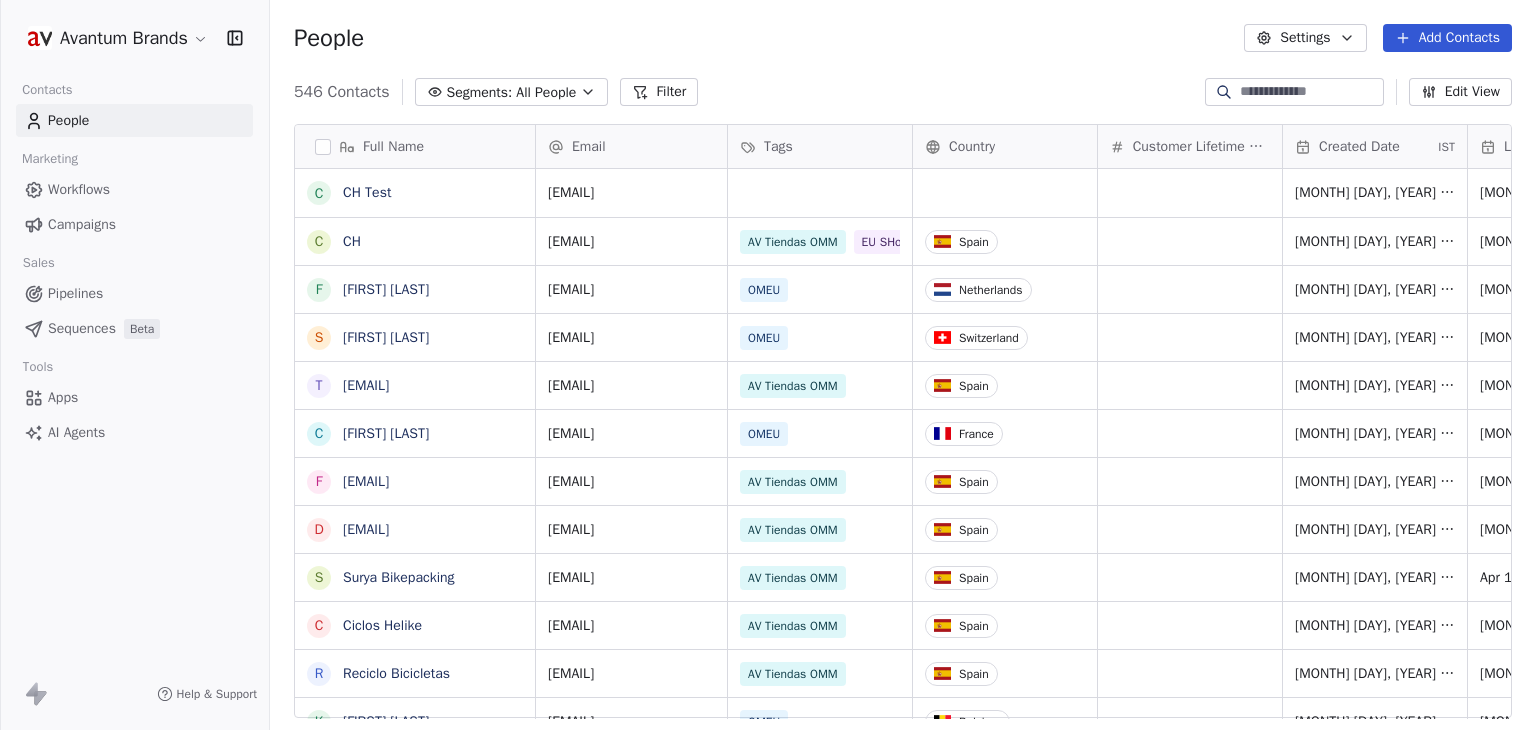 scroll, scrollTop: 0, scrollLeft: 0, axis: both 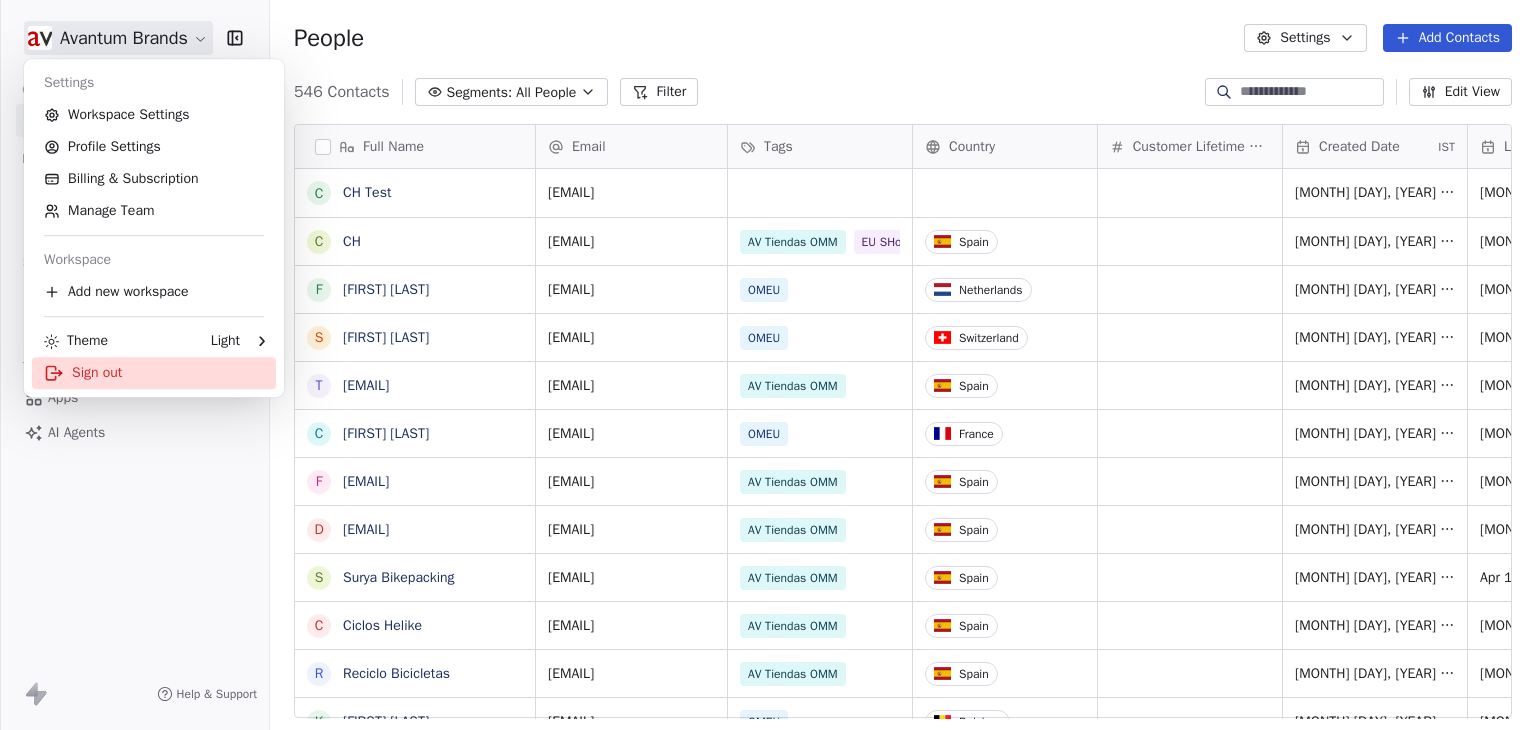 click on "Sign out" at bounding box center [154, 373] 